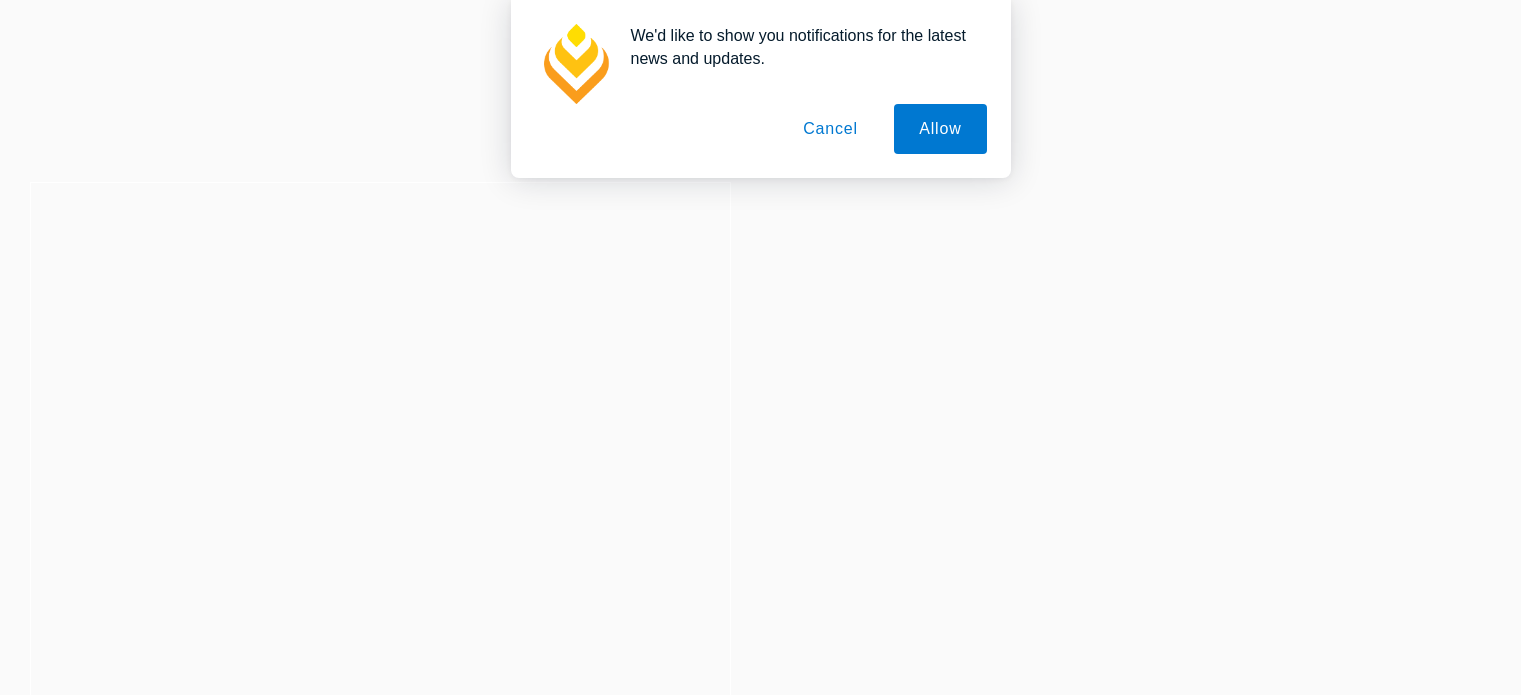 scroll, scrollTop: 0, scrollLeft: 0, axis: both 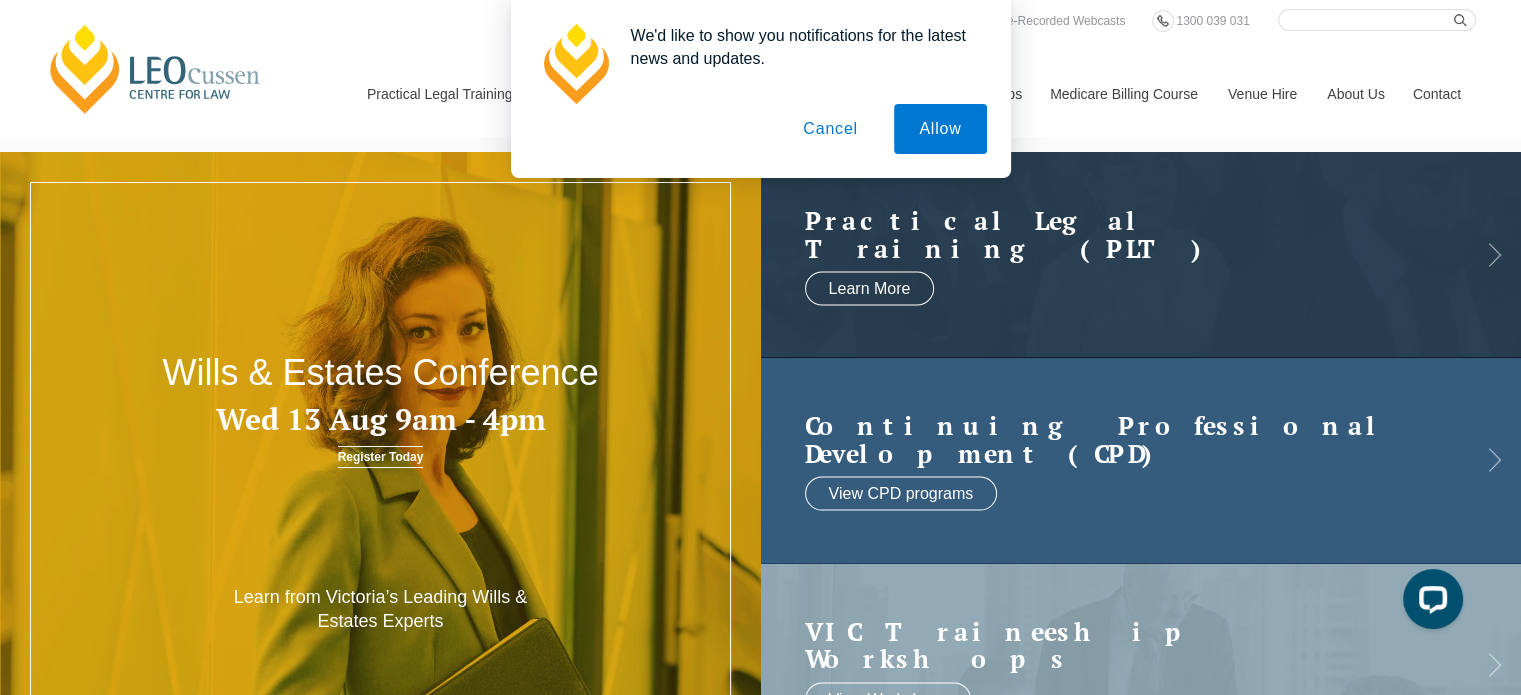 click at bounding box center (1141, 459) 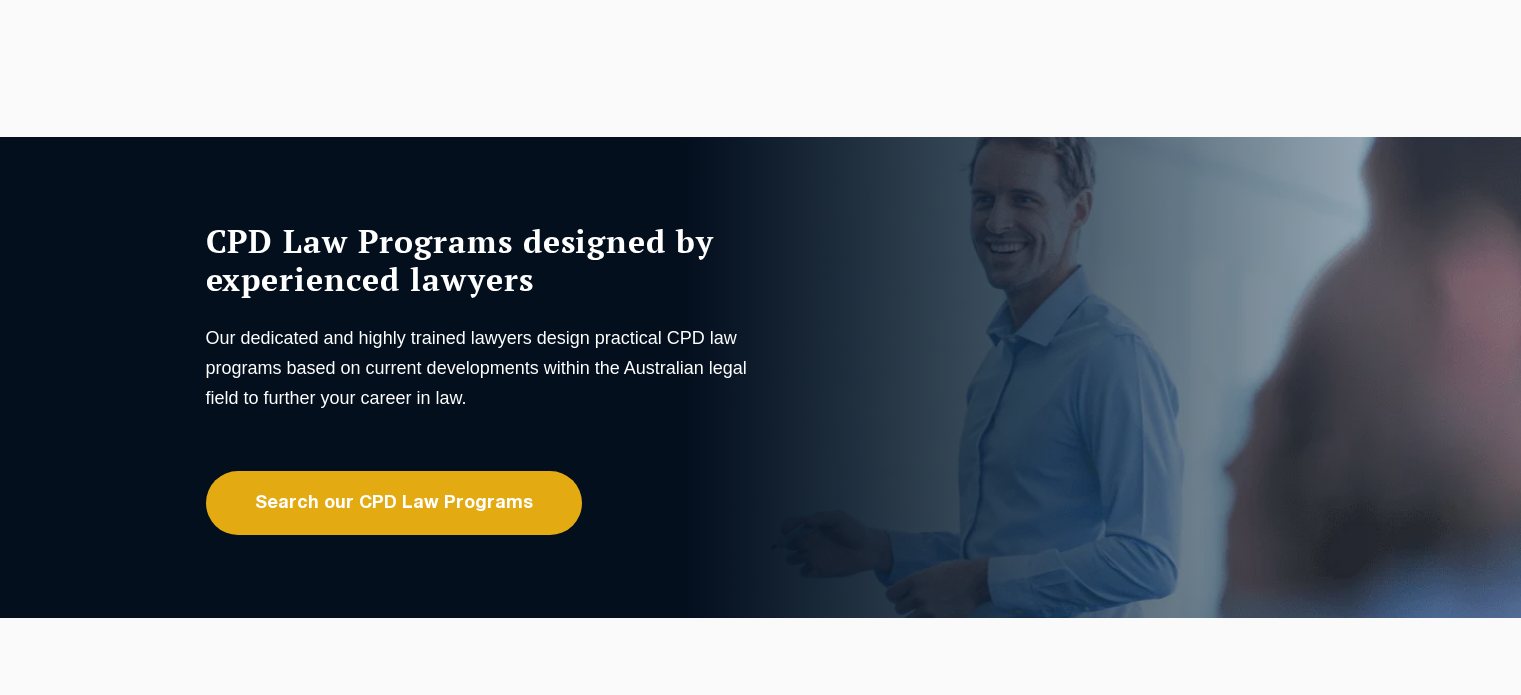 scroll, scrollTop: 0, scrollLeft: 0, axis: both 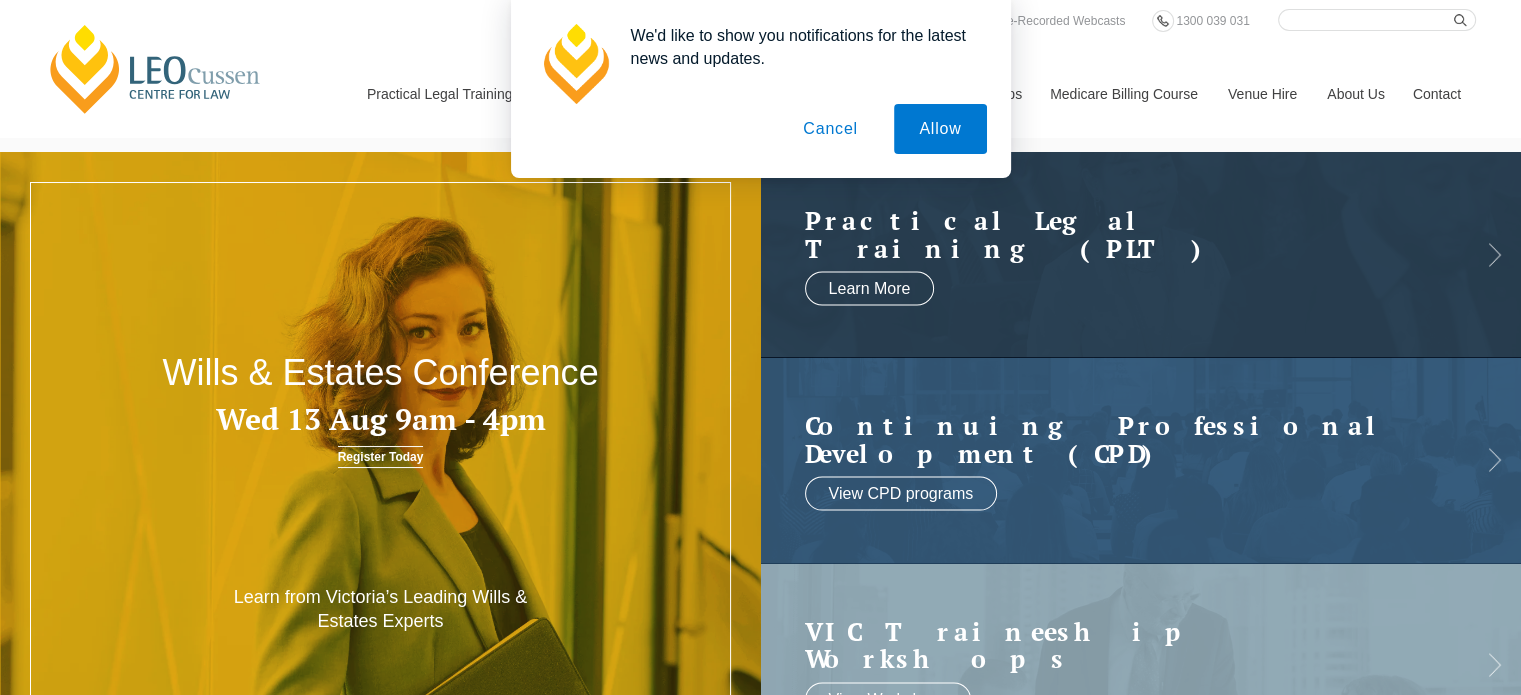 click on "Cancel" at bounding box center [830, 129] 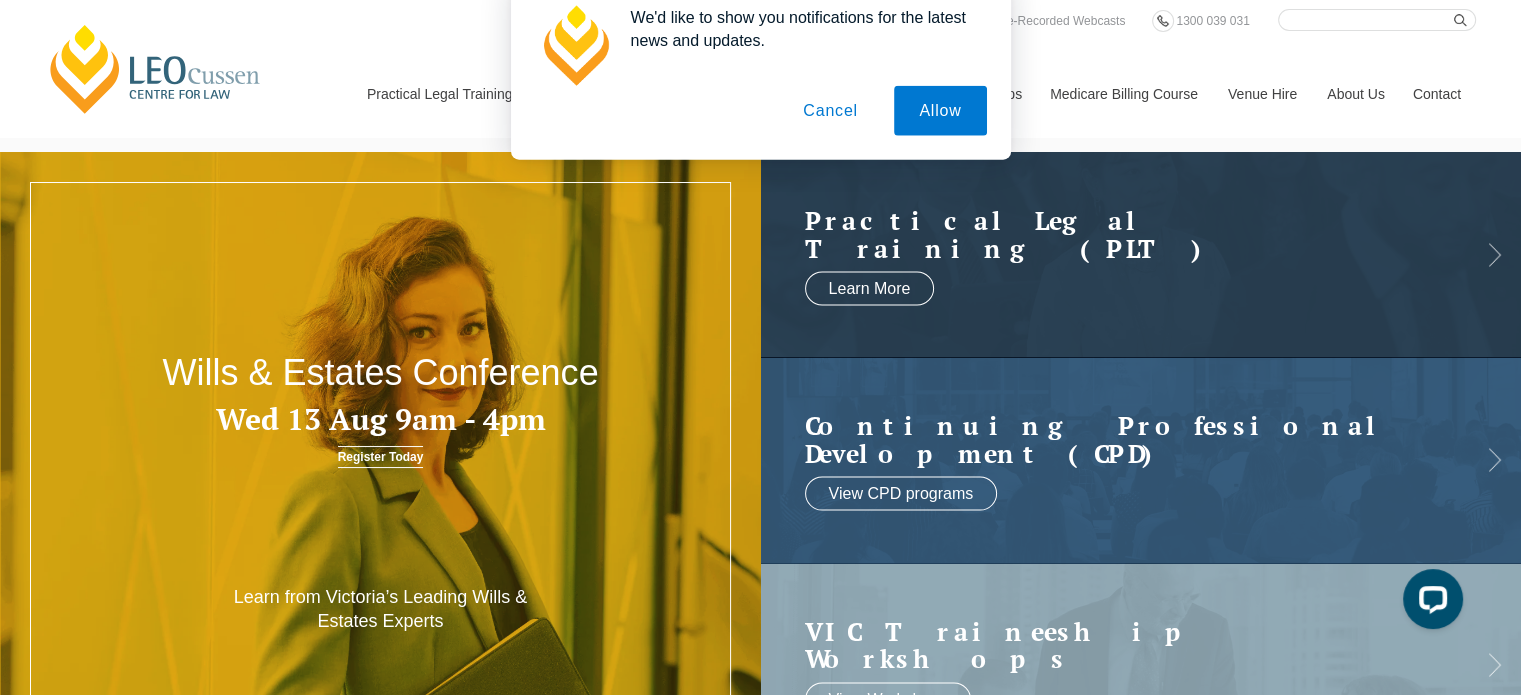 scroll, scrollTop: 0, scrollLeft: 0, axis: both 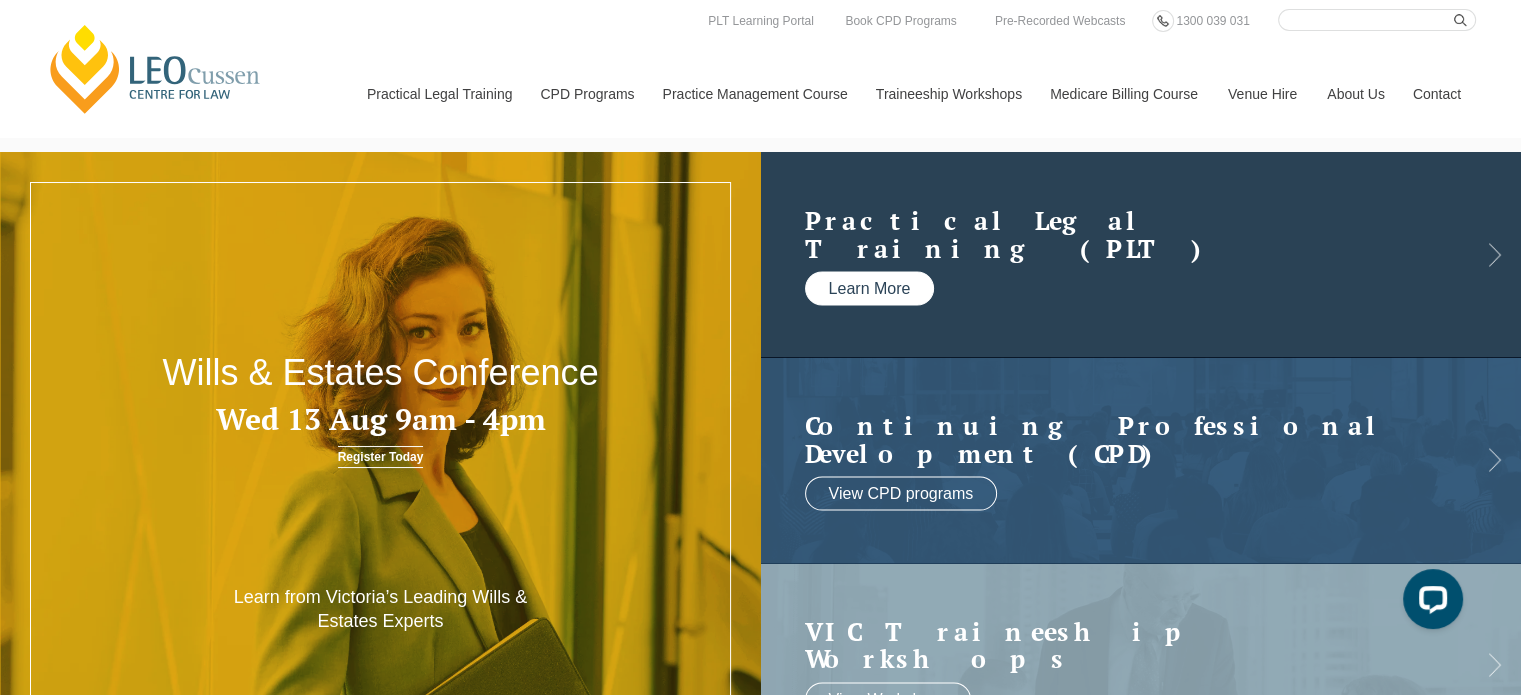 click on "Learn More" at bounding box center (870, 289) 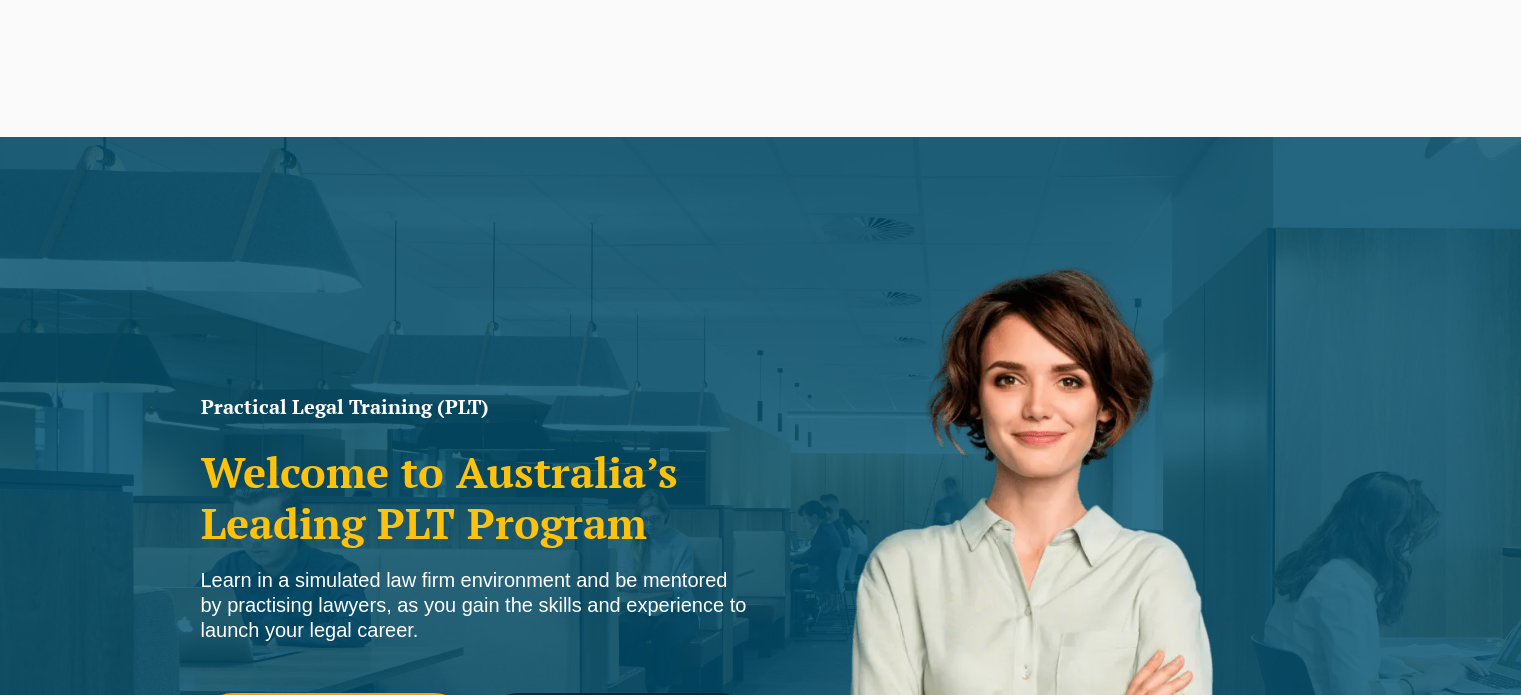 scroll, scrollTop: 200, scrollLeft: 0, axis: vertical 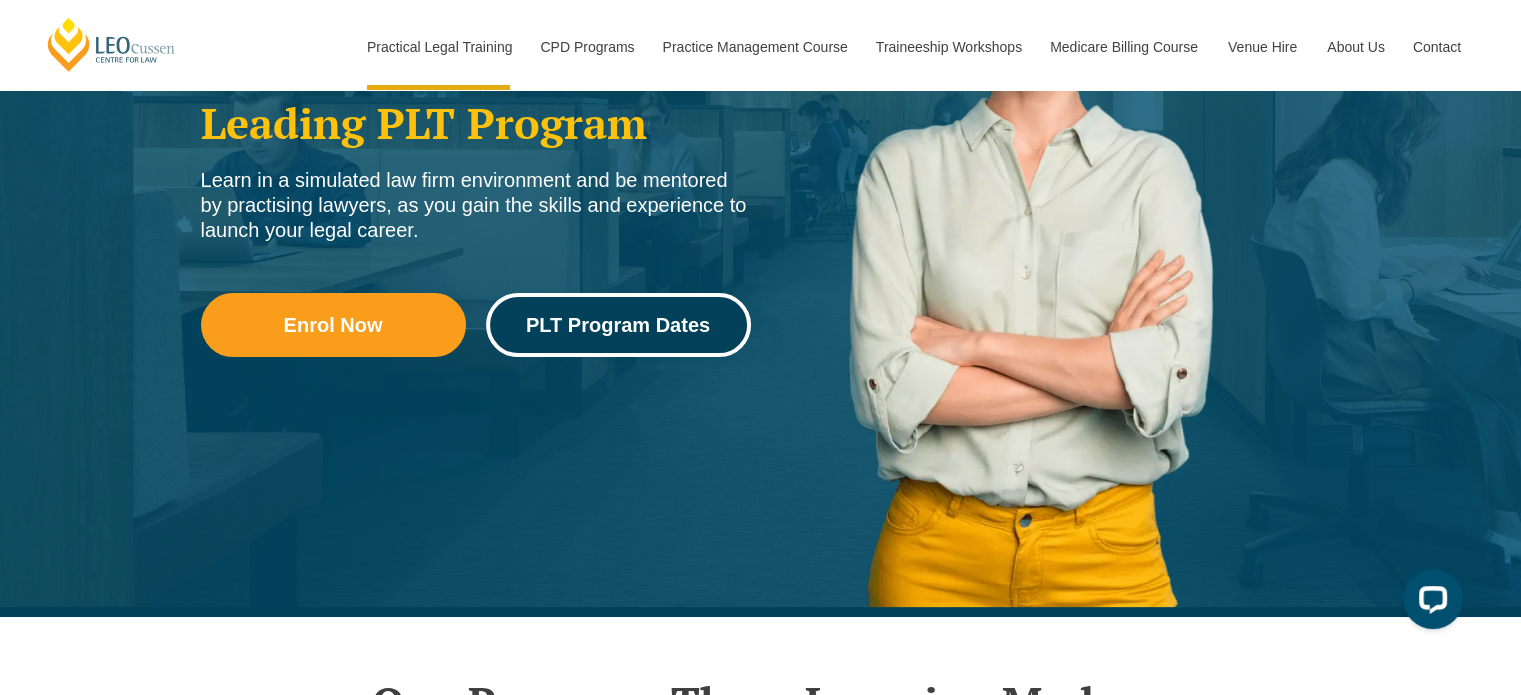 click on "PLT Program Dates" at bounding box center [618, 325] 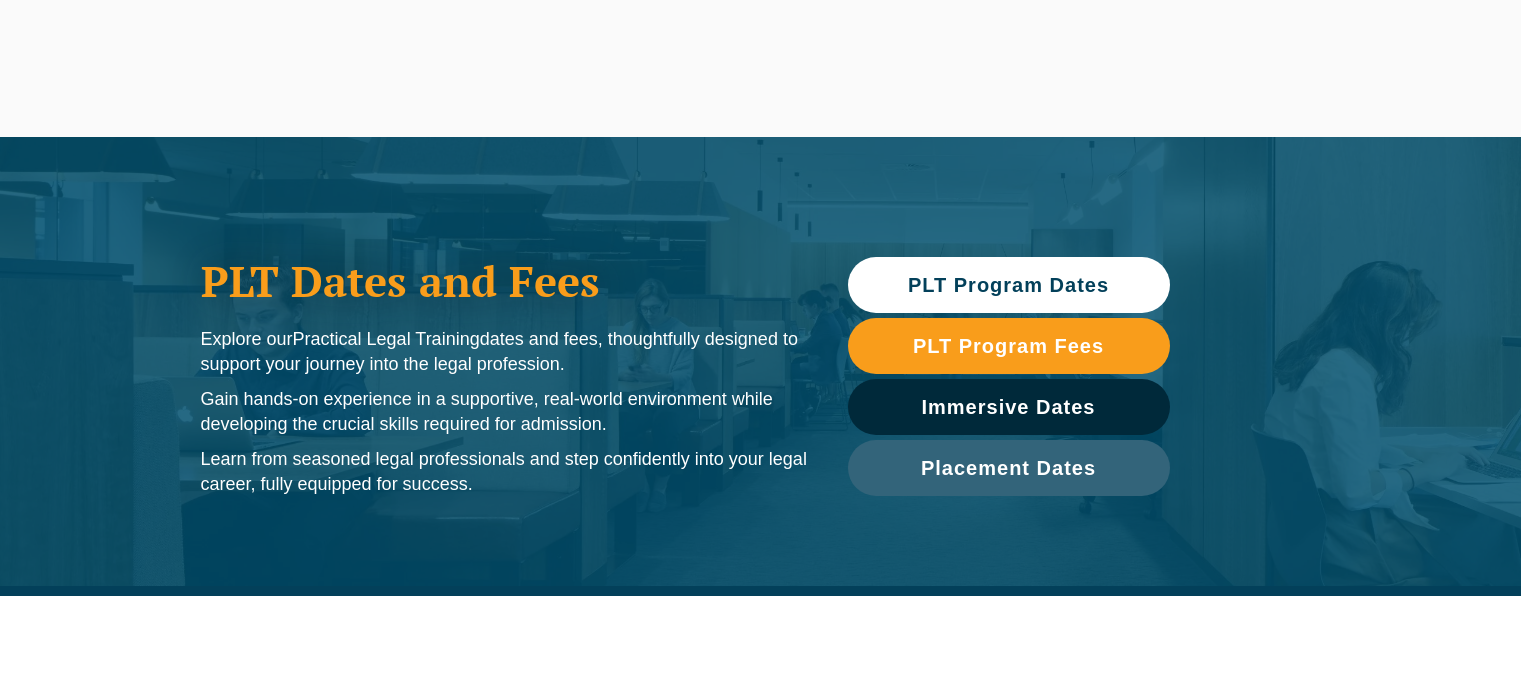 scroll, scrollTop: 0, scrollLeft: 0, axis: both 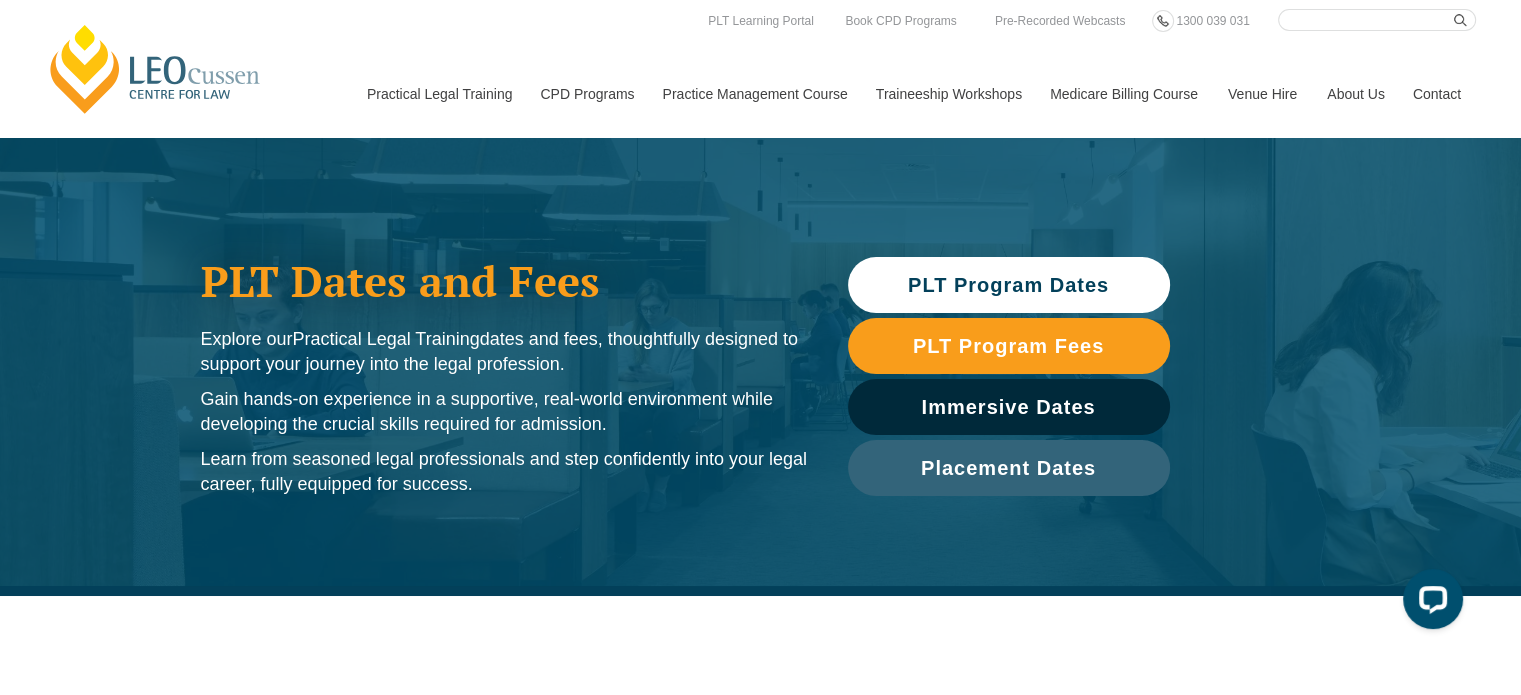click on "PLT Program Dates" at bounding box center (1008, 285) 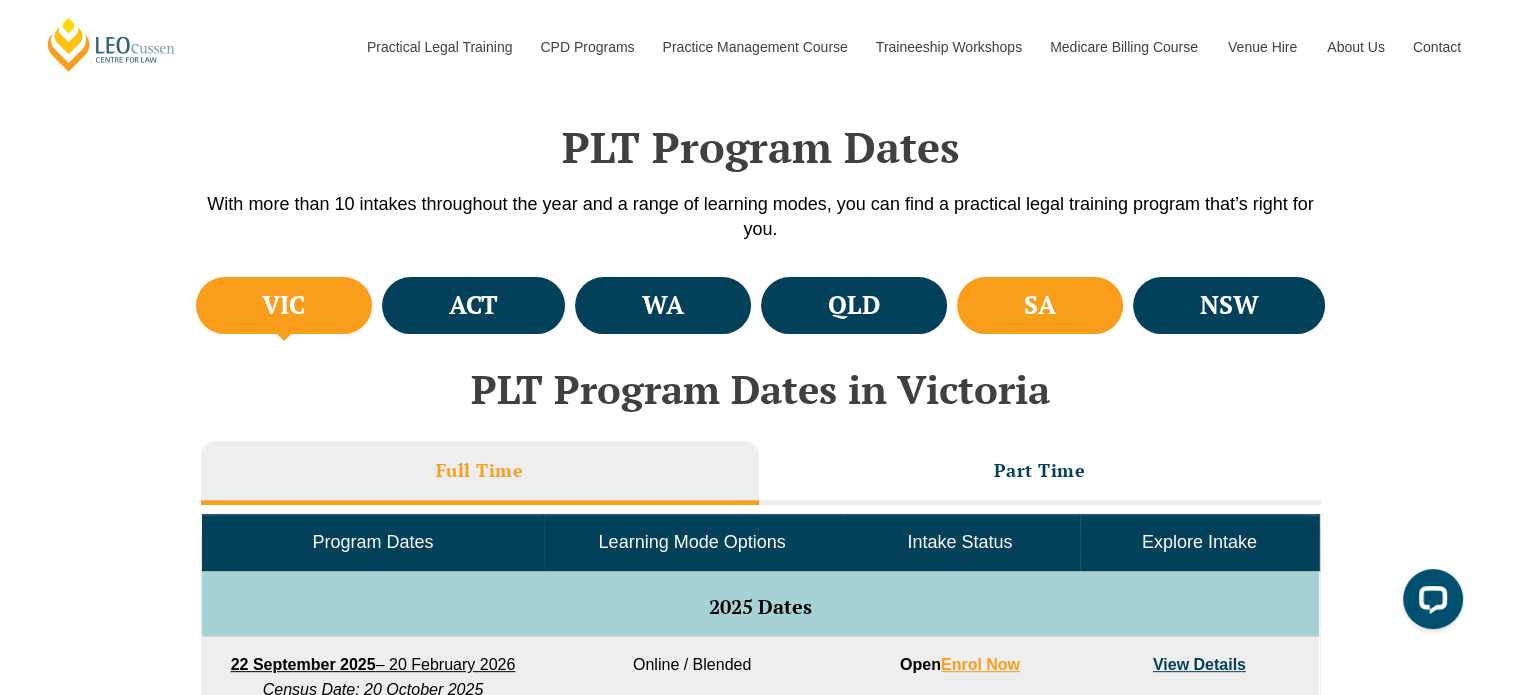 scroll, scrollTop: 596, scrollLeft: 0, axis: vertical 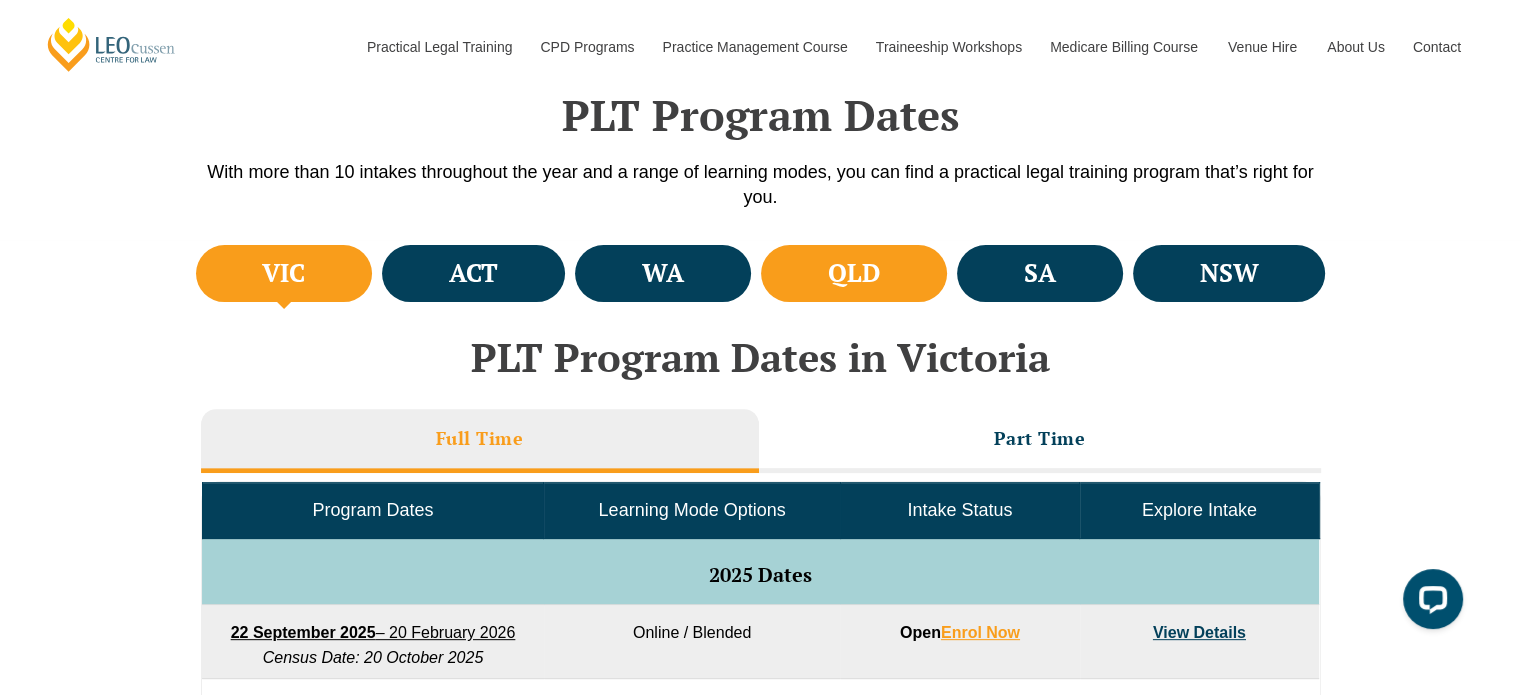 click on "QLD" at bounding box center [854, 273] 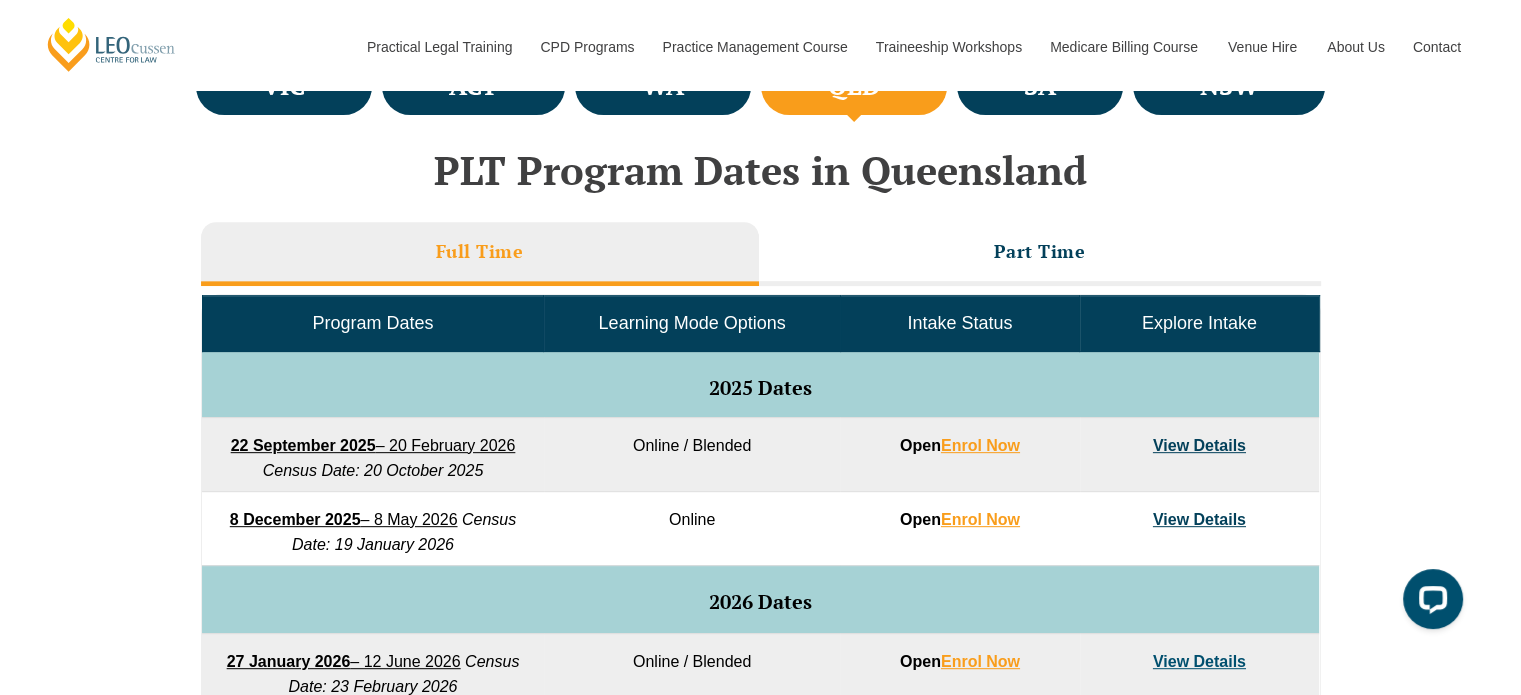 scroll, scrollTop: 796, scrollLeft: 0, axis: vertical 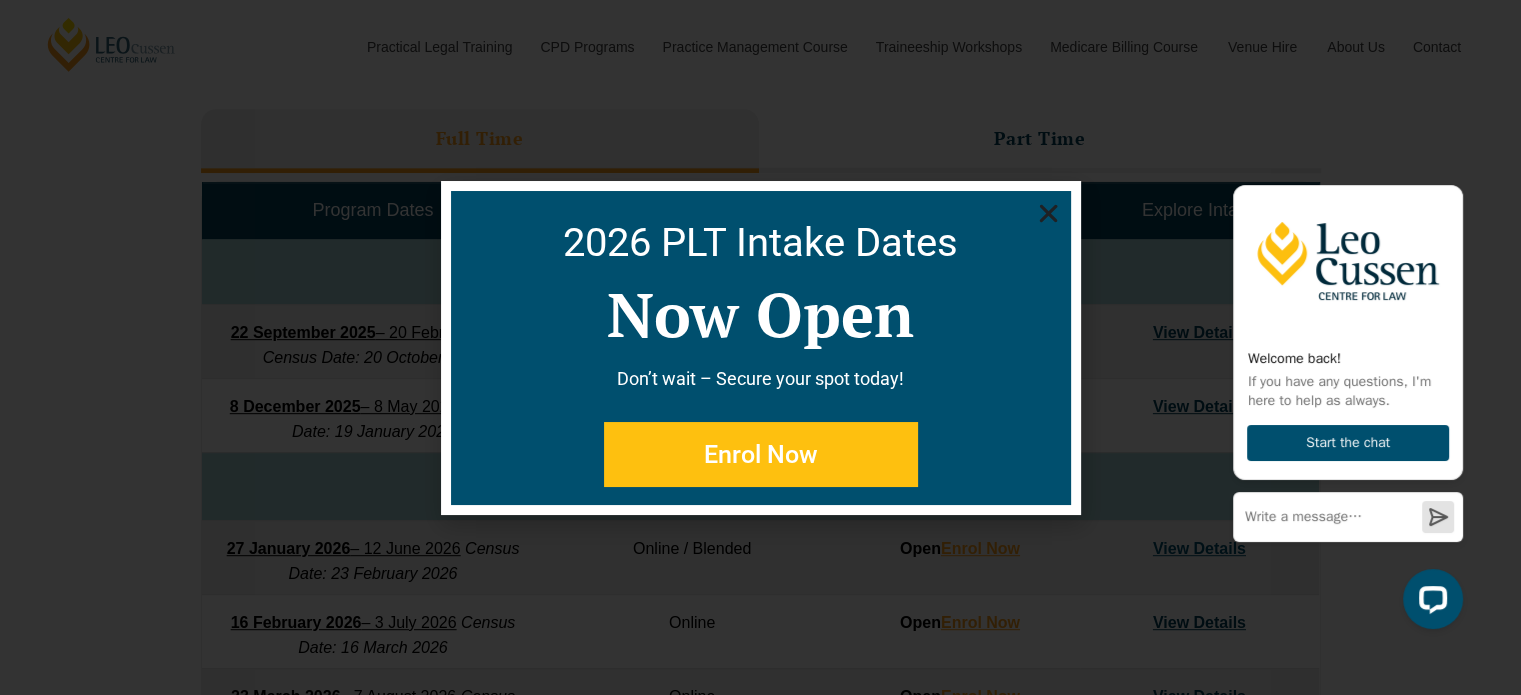 click 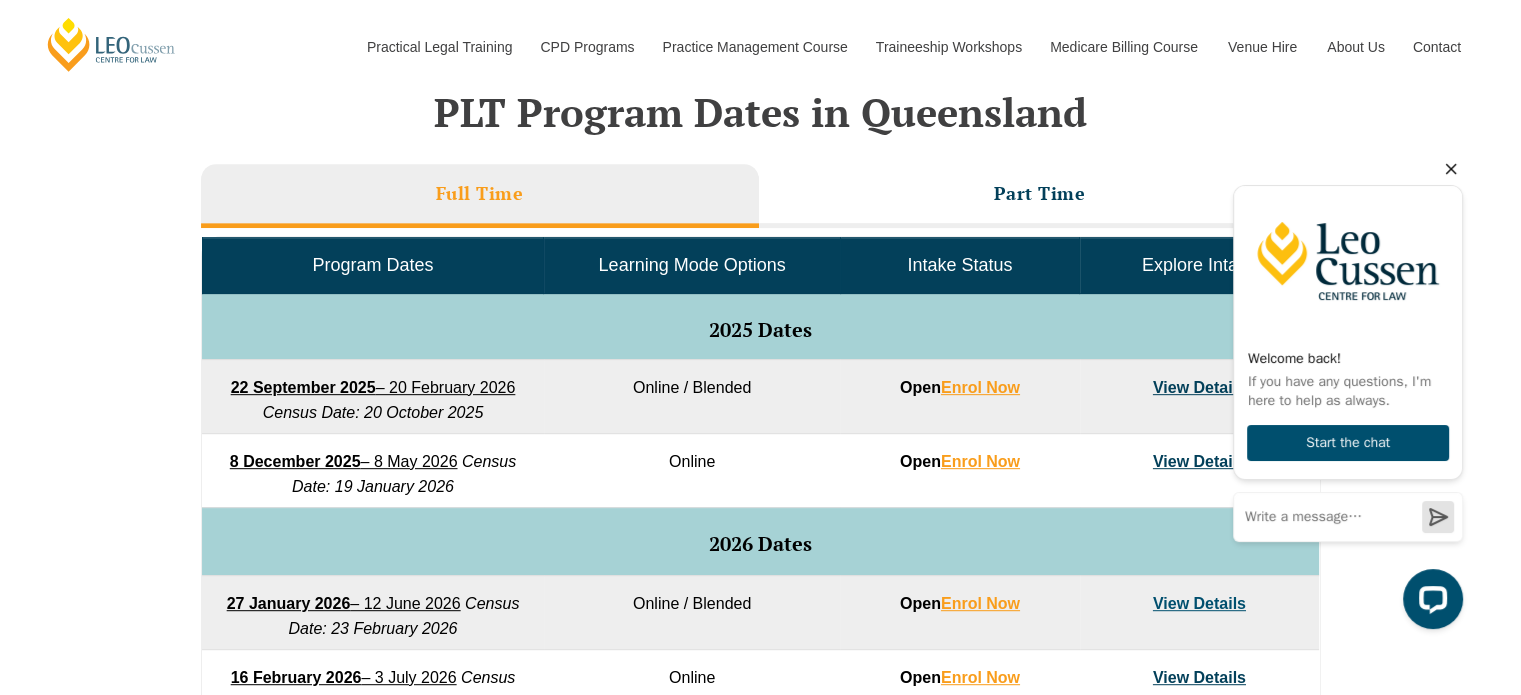 scroll, scrollTop: 840, scrollLeft: 0, axis: vertical 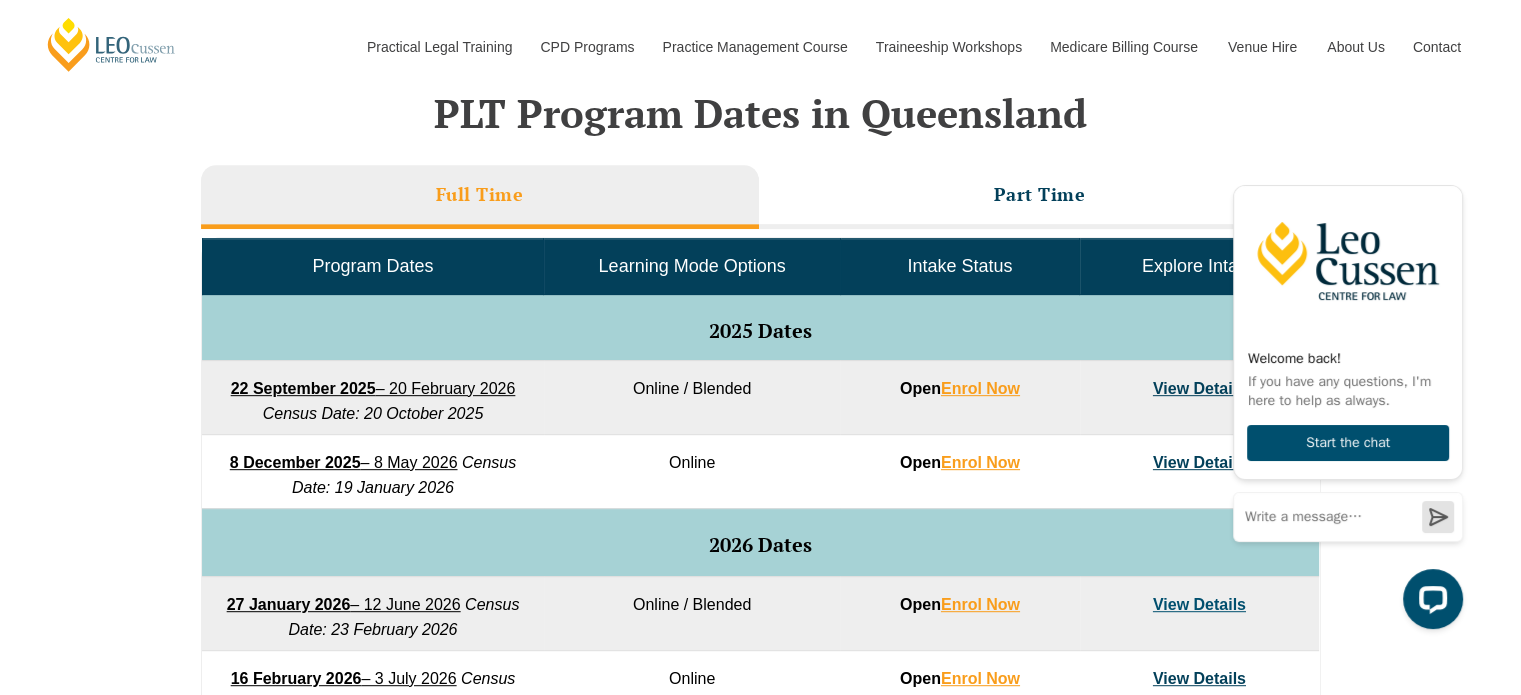 click at bounding box center [1348, 599] 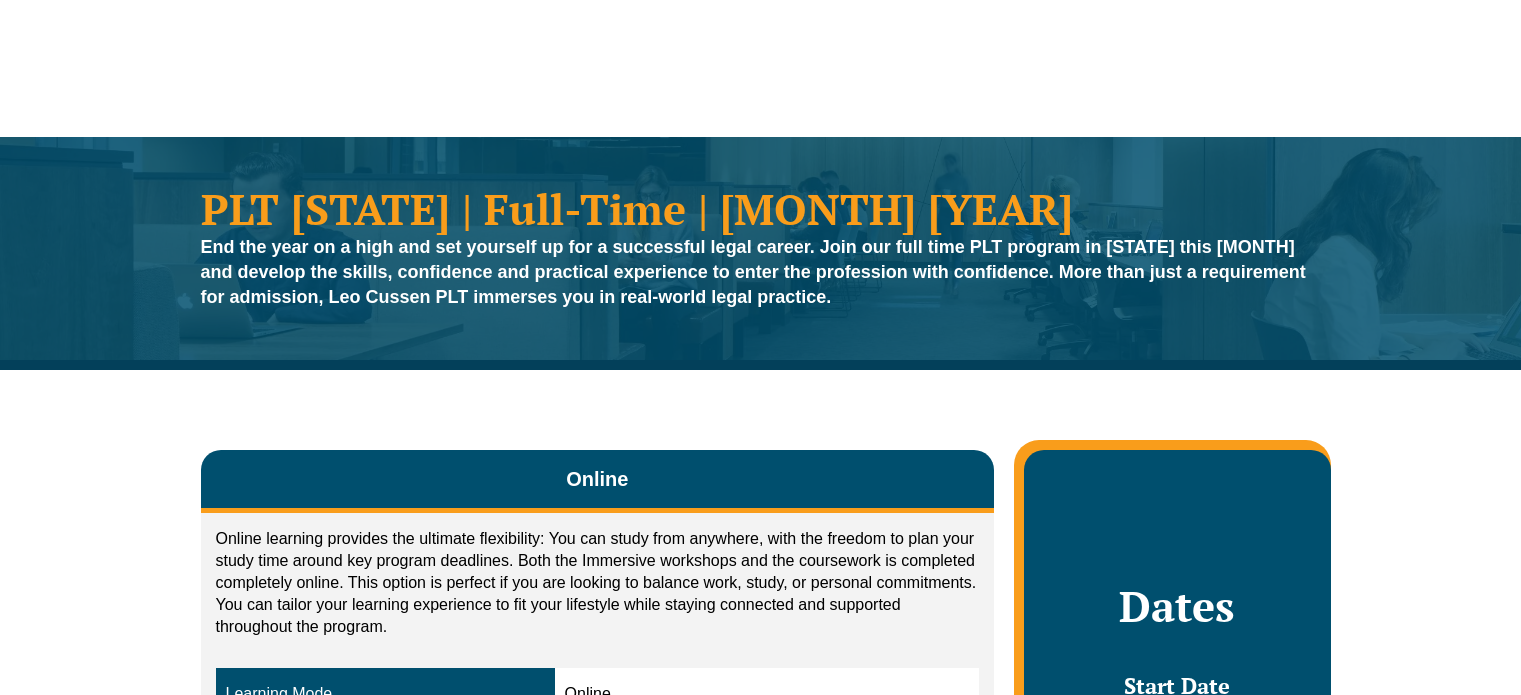 scroll, scrollTop: 0, scrollLeft: 0, axis: both 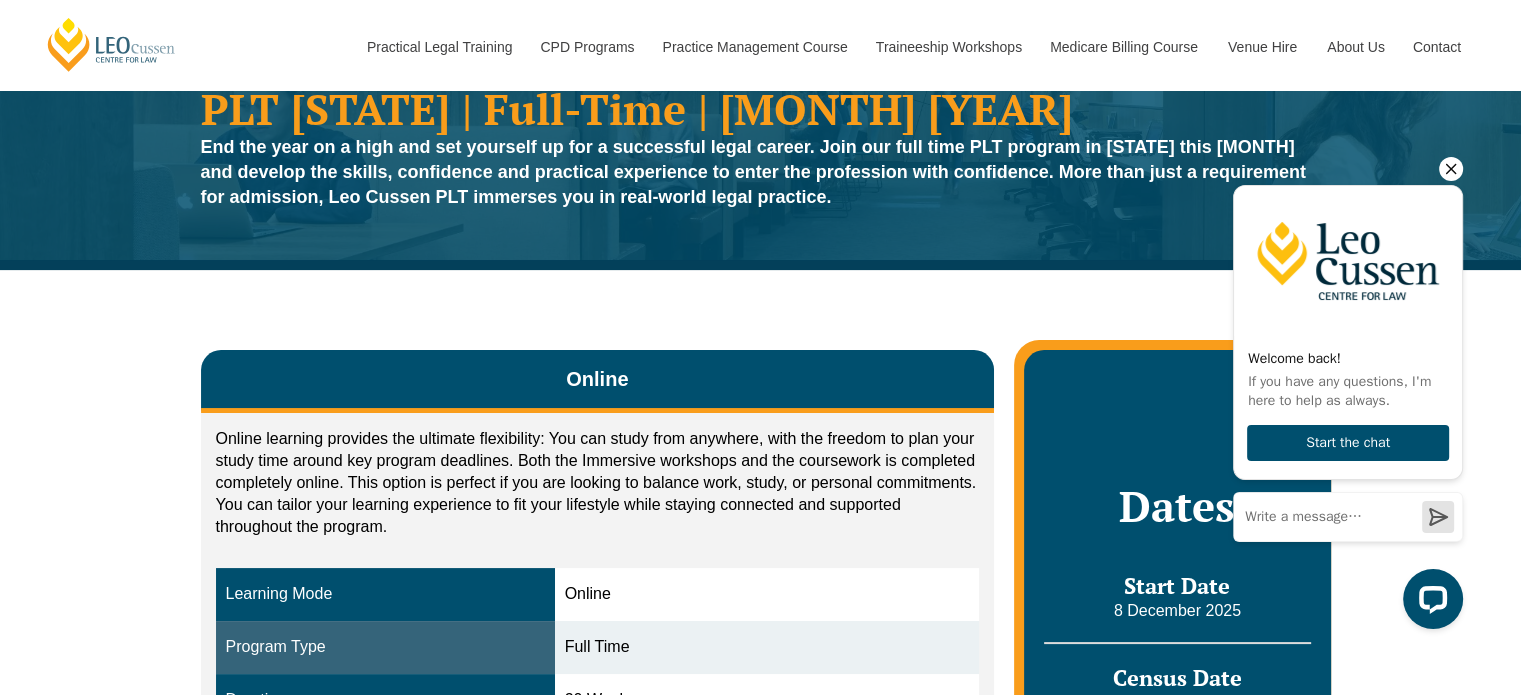 click 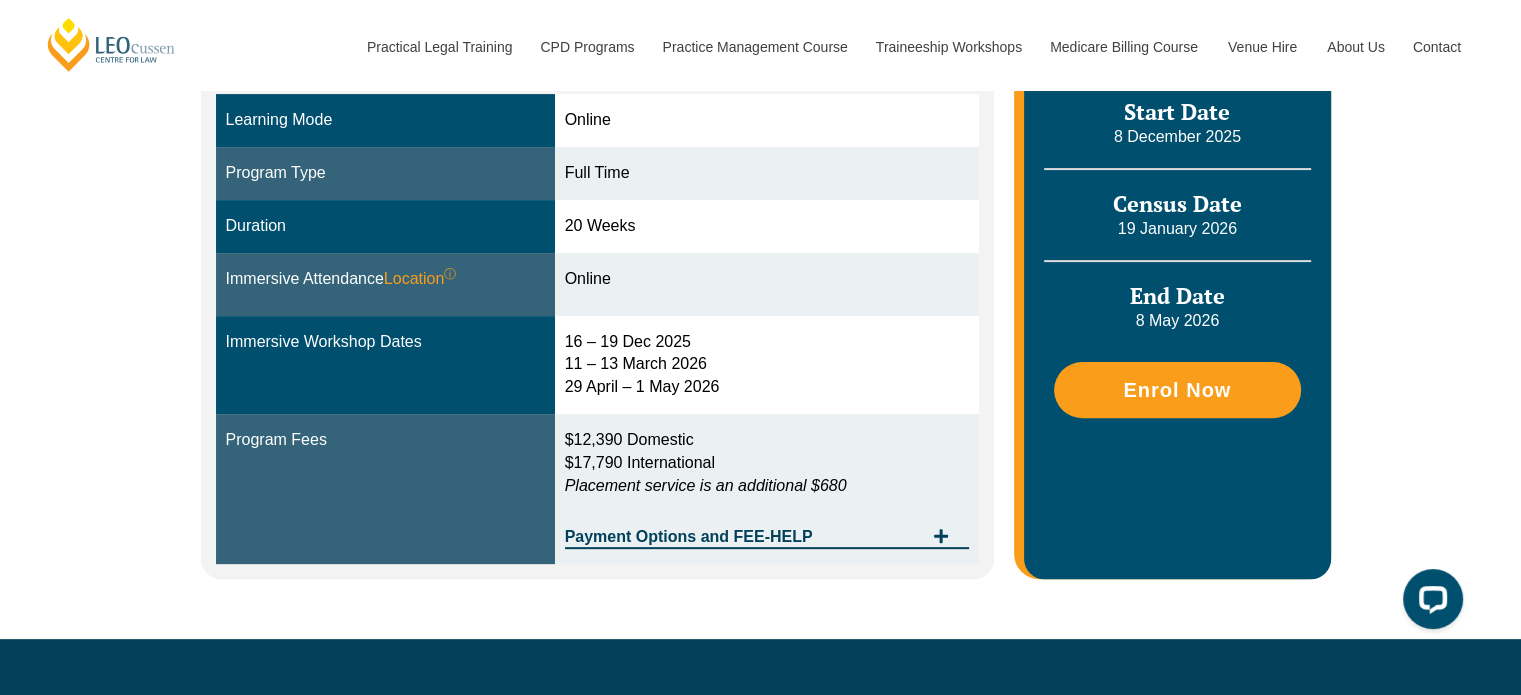 scroll, scrollTop: 600, scrollLeft: 0, axis: vertical 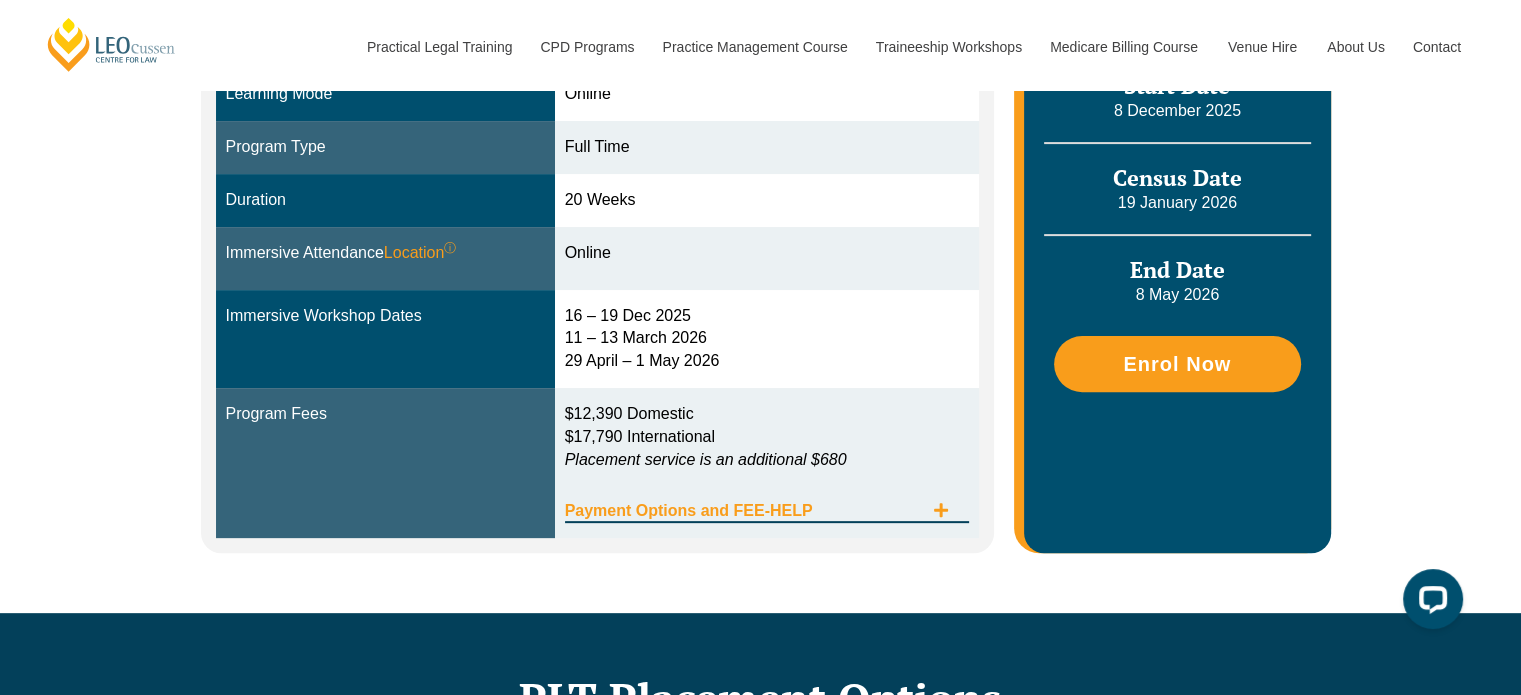 click 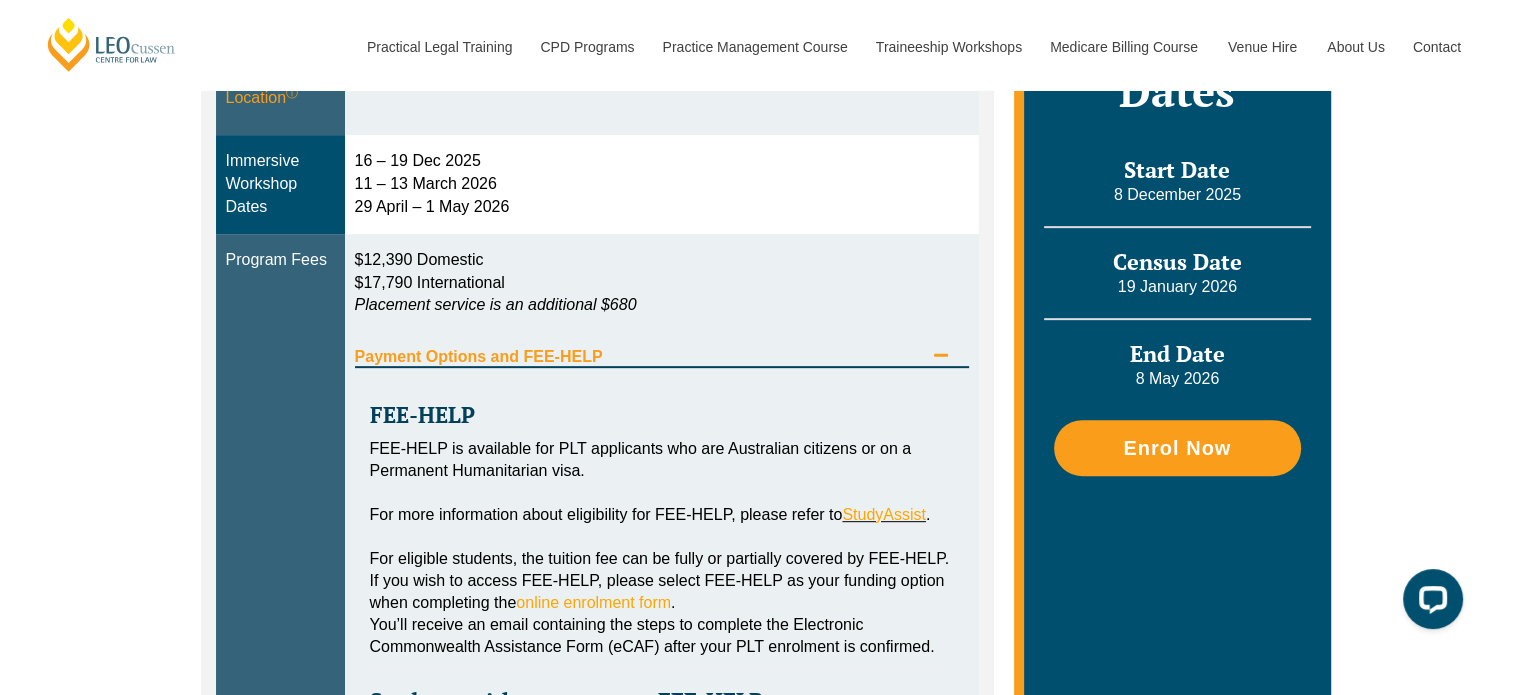 scroll, scrollTop: 800, scrollLeft: 0, axis: vertical 